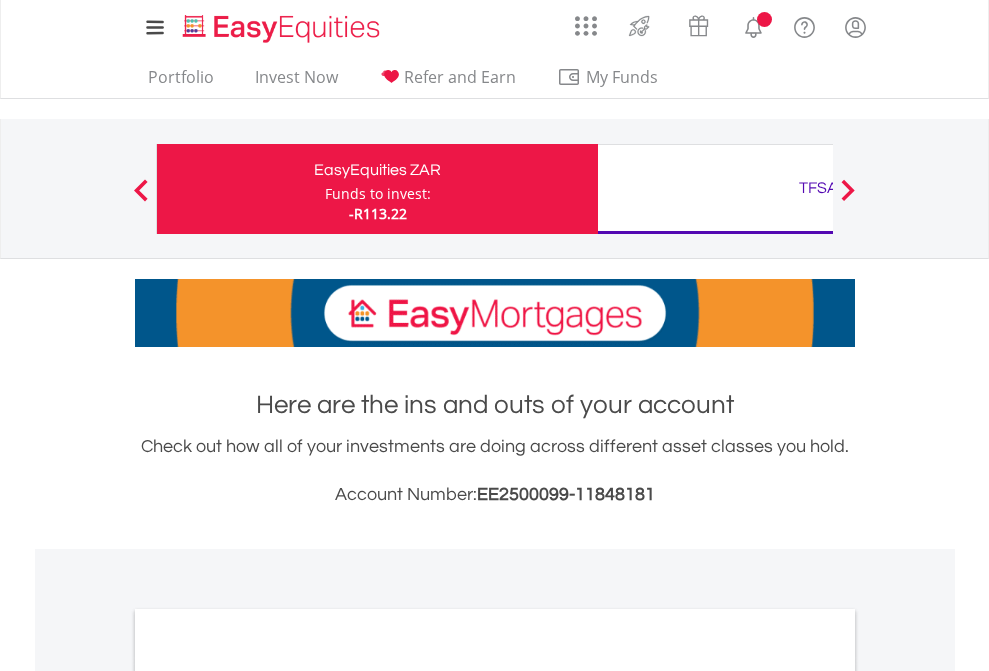 scroll, scrollTop: 0, scrollLeft: 0, axis: both 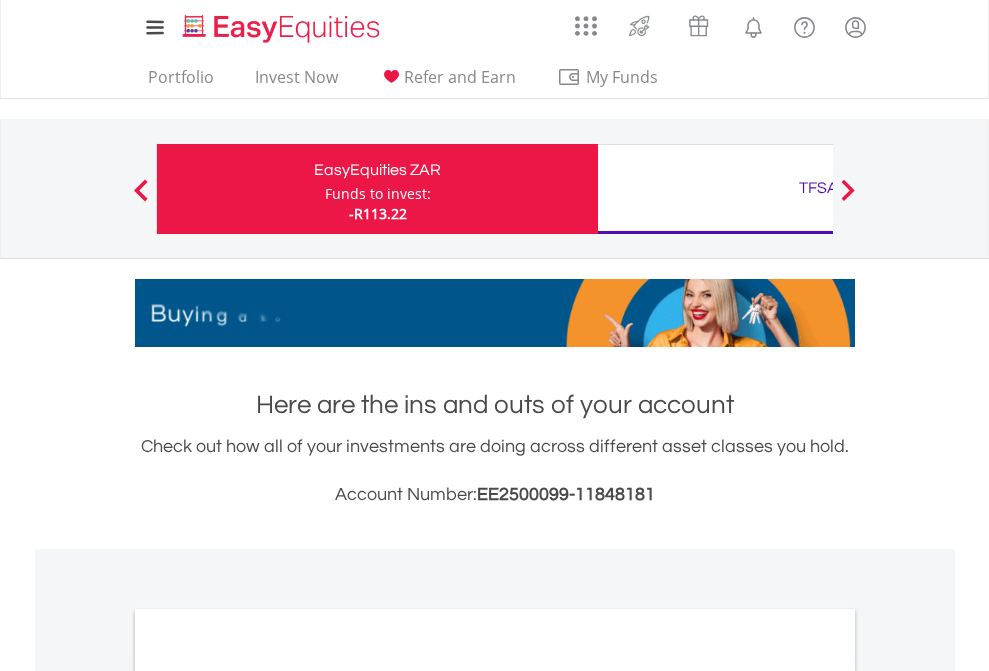 click on "Funds to invest:" at bounding box center [378, 194] 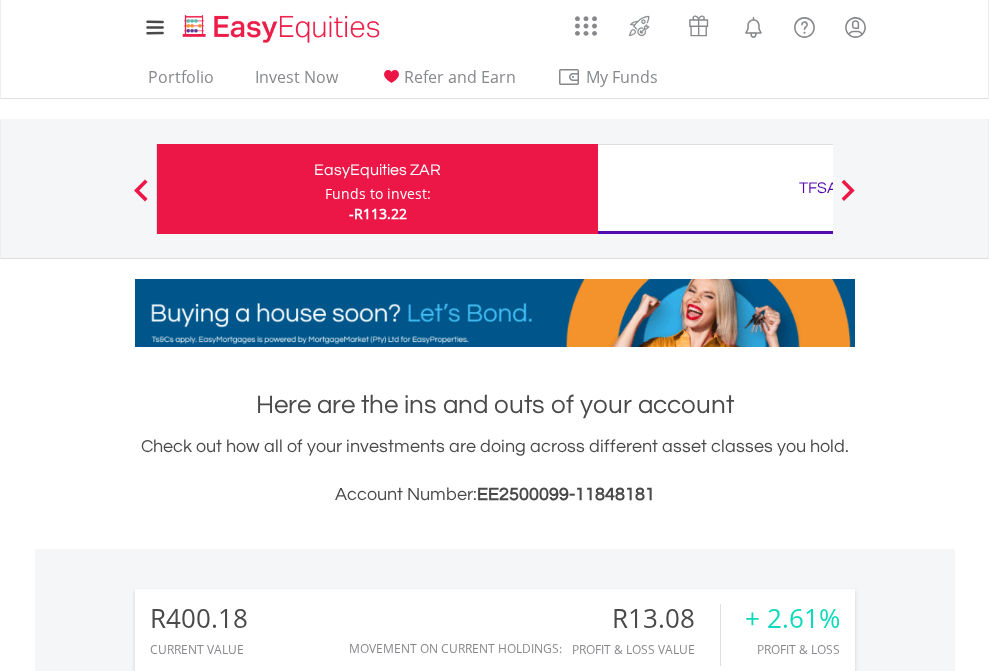 scroll, scrollTop: 999808, scrollLeft: 999687, axis: both 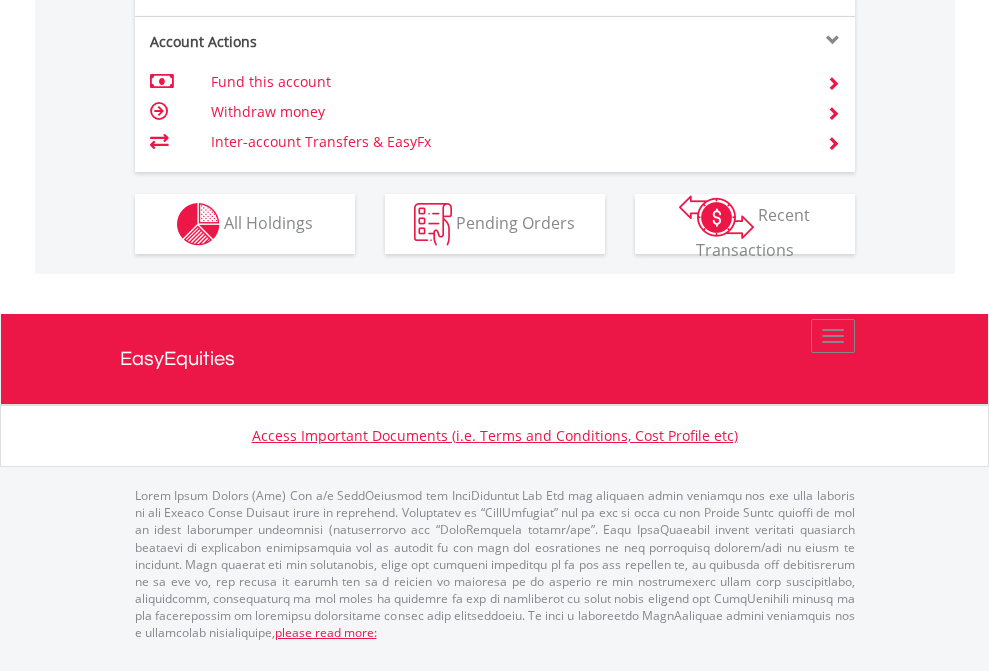click on "Investment types" at bounding box center [706, -337] 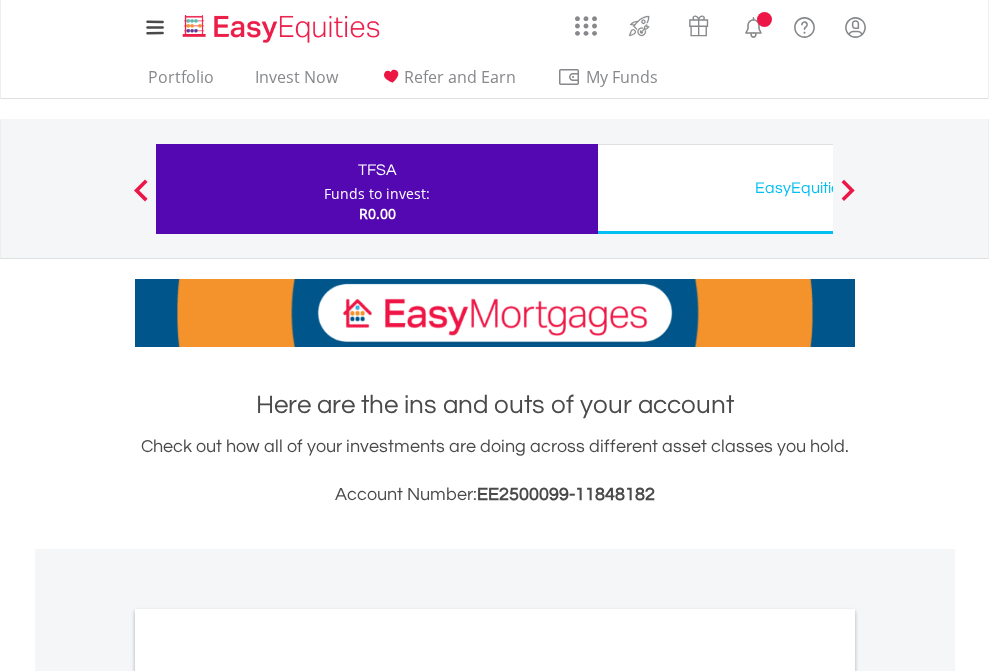 scroll, scrollTop: 0, scrollLeft: 0, axis: both 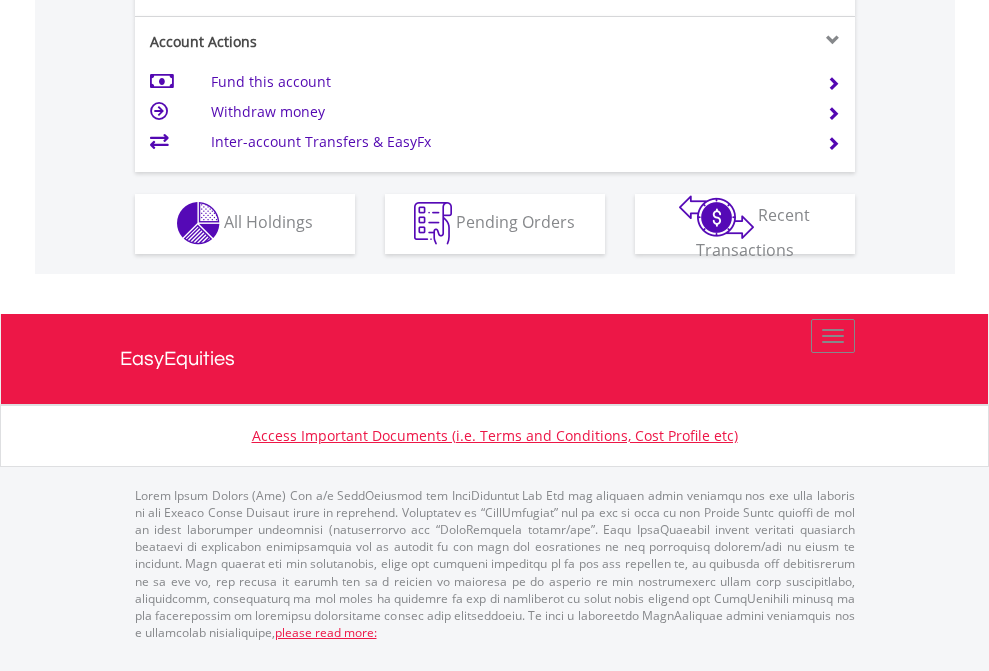 click on "Investment types" at bounding box center [706, -353] 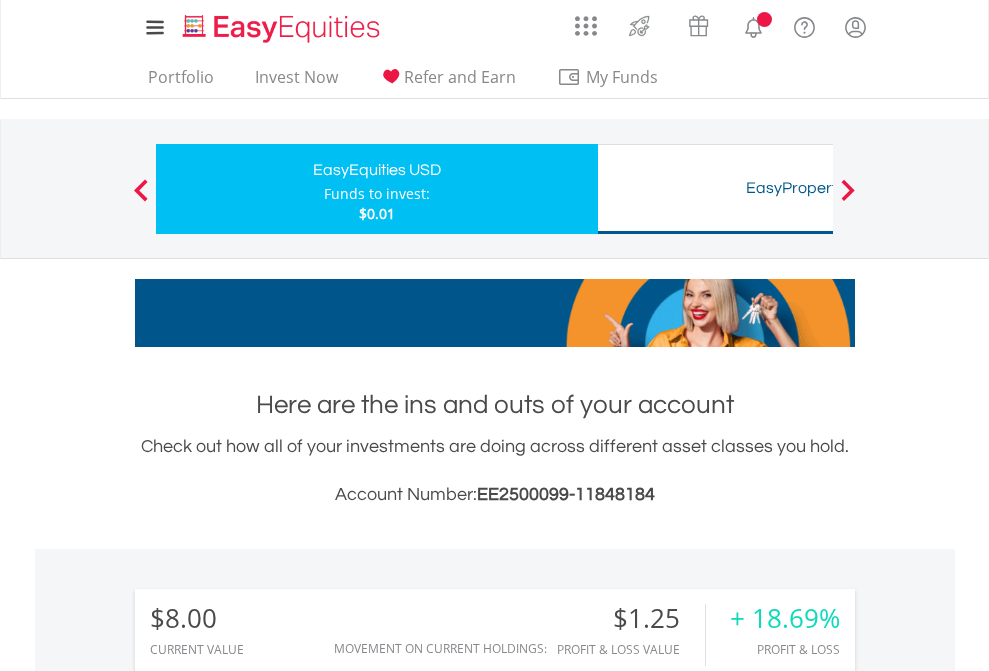 scroll, scrollTop: 0, scrollLeft: 0, axis: both 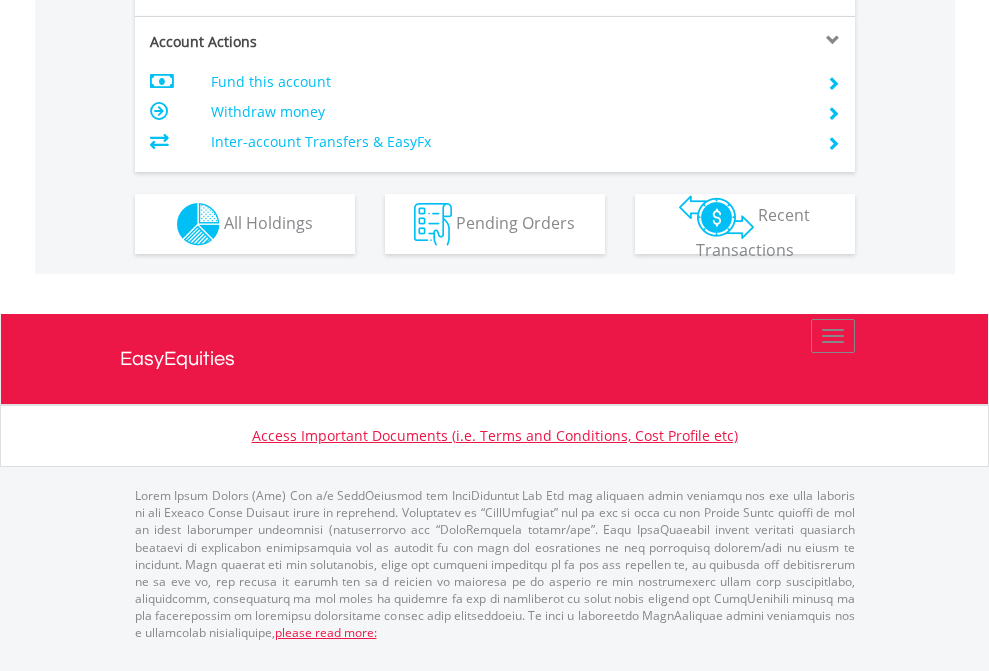 click on "Investment types" at bounding box center [706, -337] 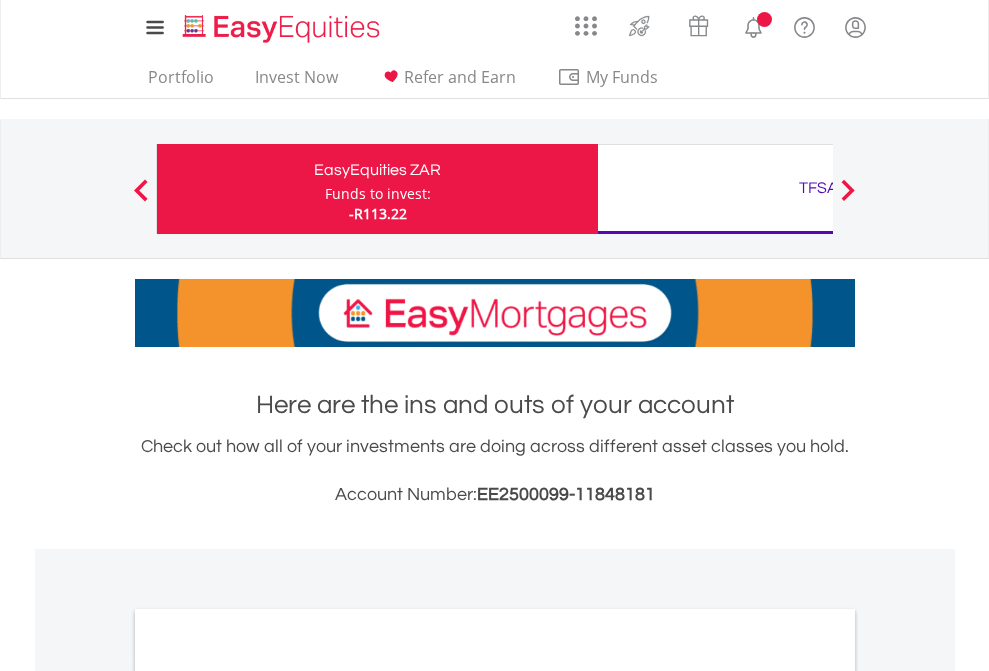 scroll, scrollTop: 1202, scrollLeft: 0, axis: vertical 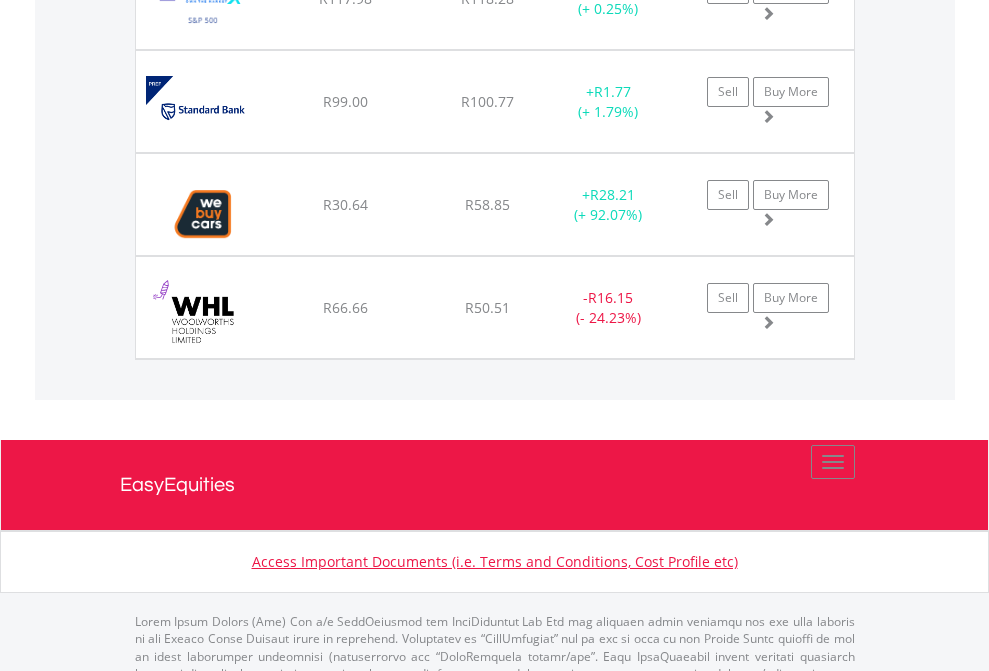 click on "TFSA" at bounding box center (818, -2116) 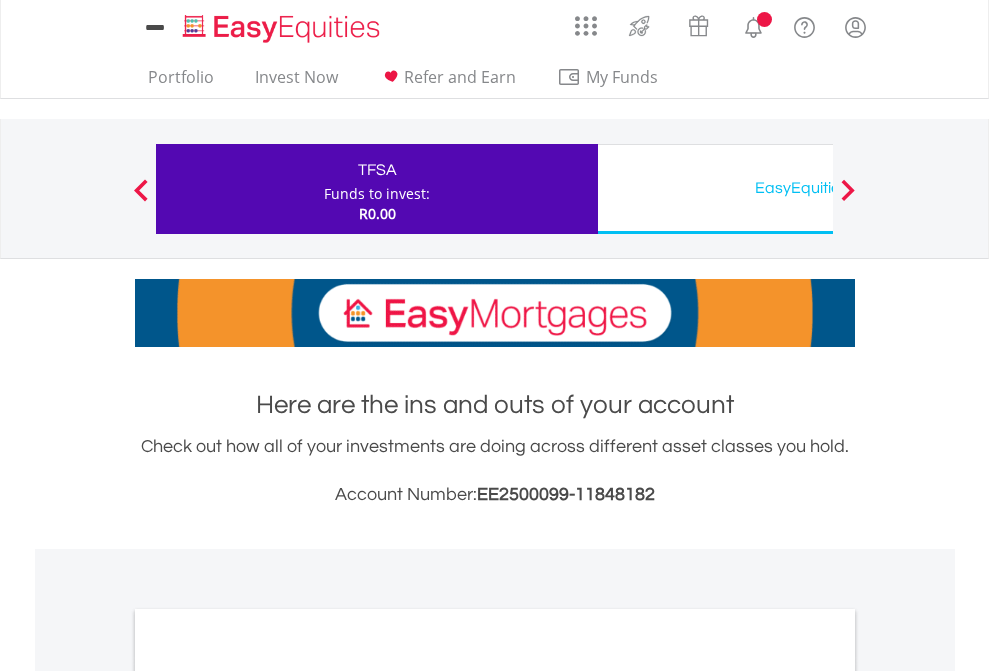 scroll, scrollTop: 1202, scrollLeft: 0, axis: vertical 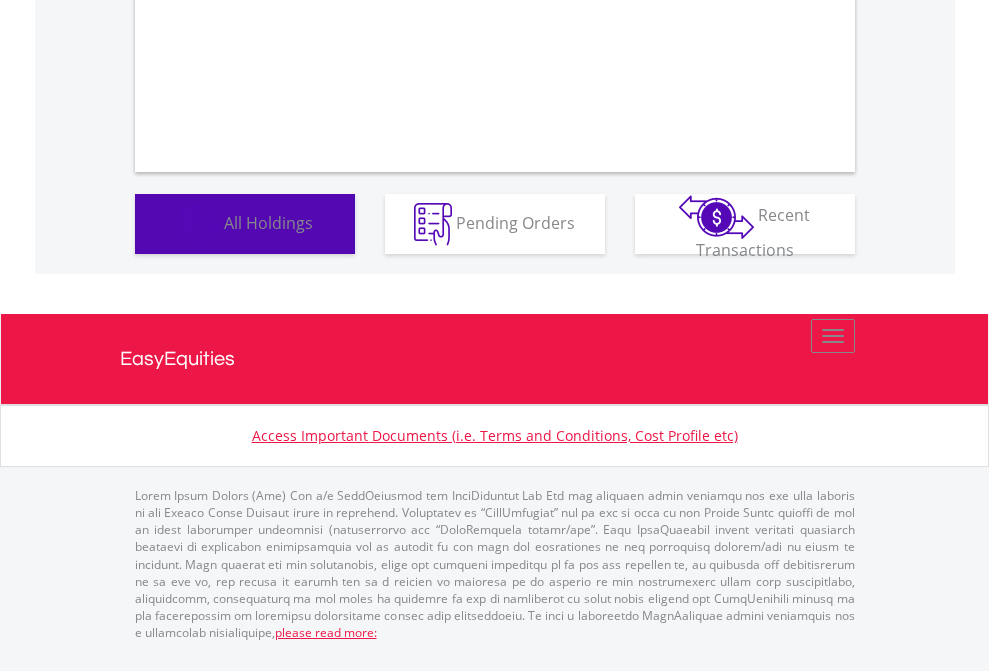 click on "All Holdings" at bounding box center (268, 222) 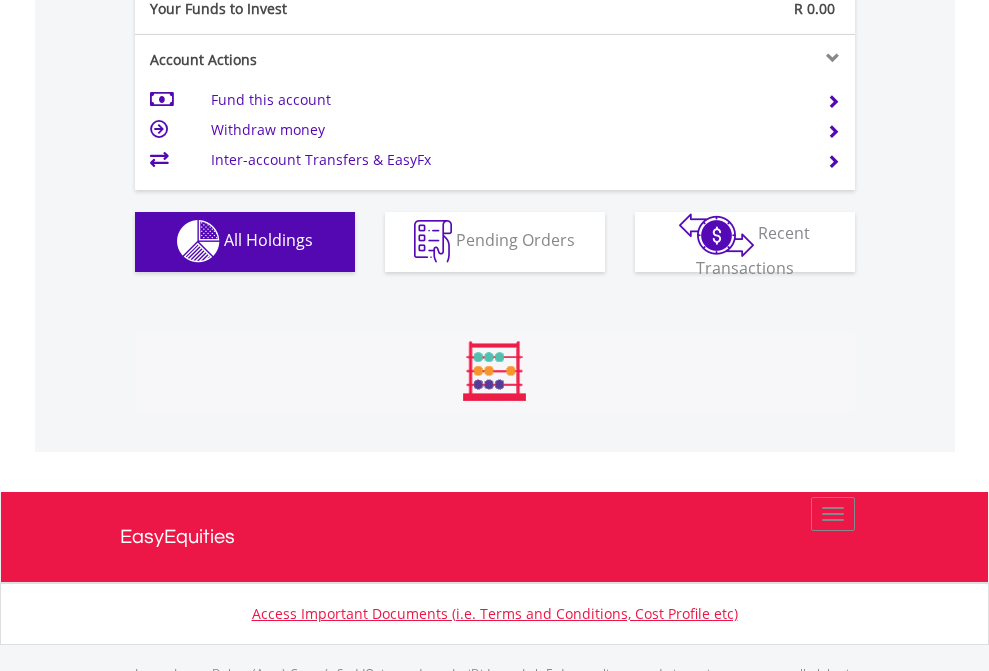 scroll, scrollTop: 999808, scrollLeft: 999687, axis: both 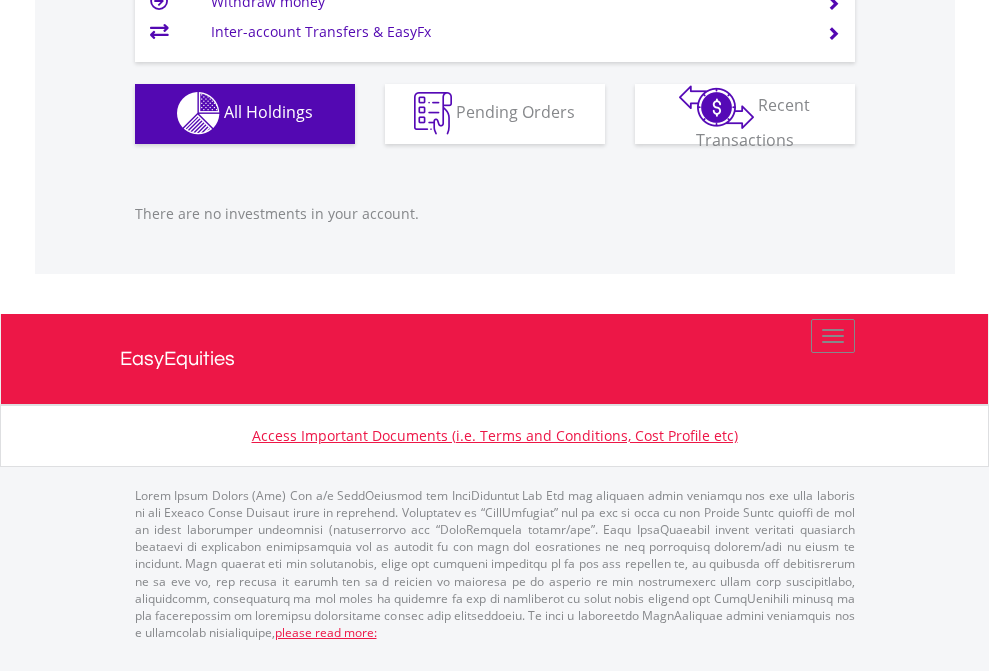 click on "EasyEquities USD" at bounding box center [818, -1142] 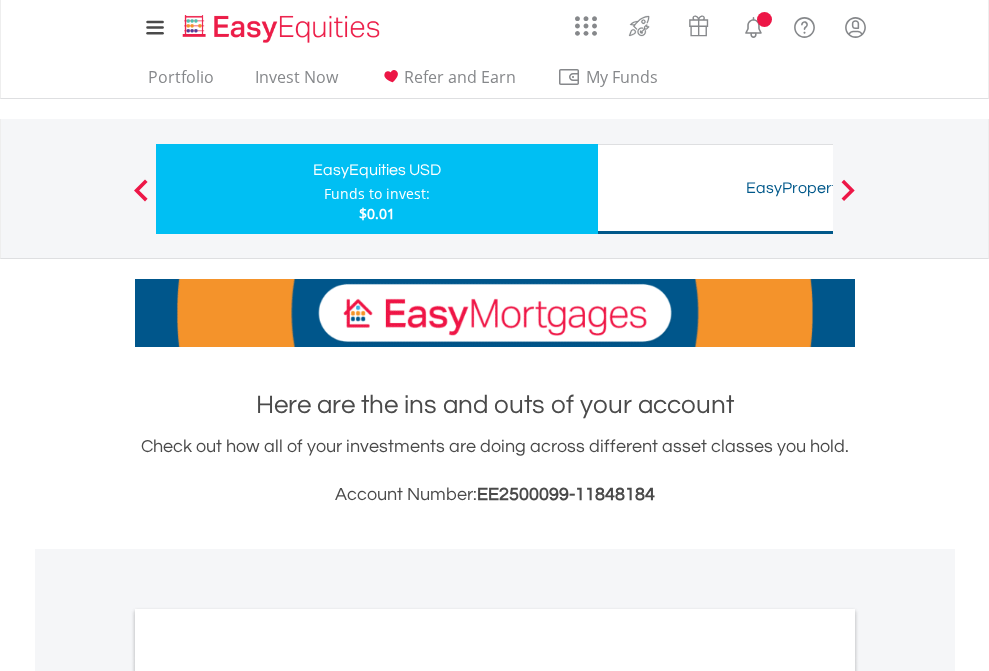 scroll, scrollTop: 0, scrollLeft: 0, axis: both 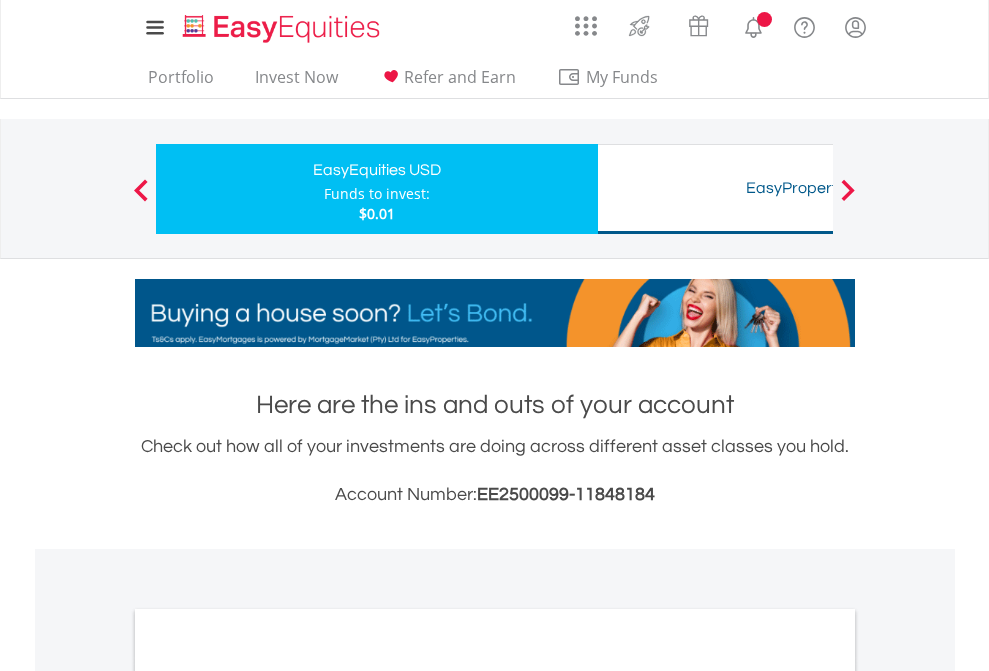click on "All Holdings" at bounding box center (268, 1096) 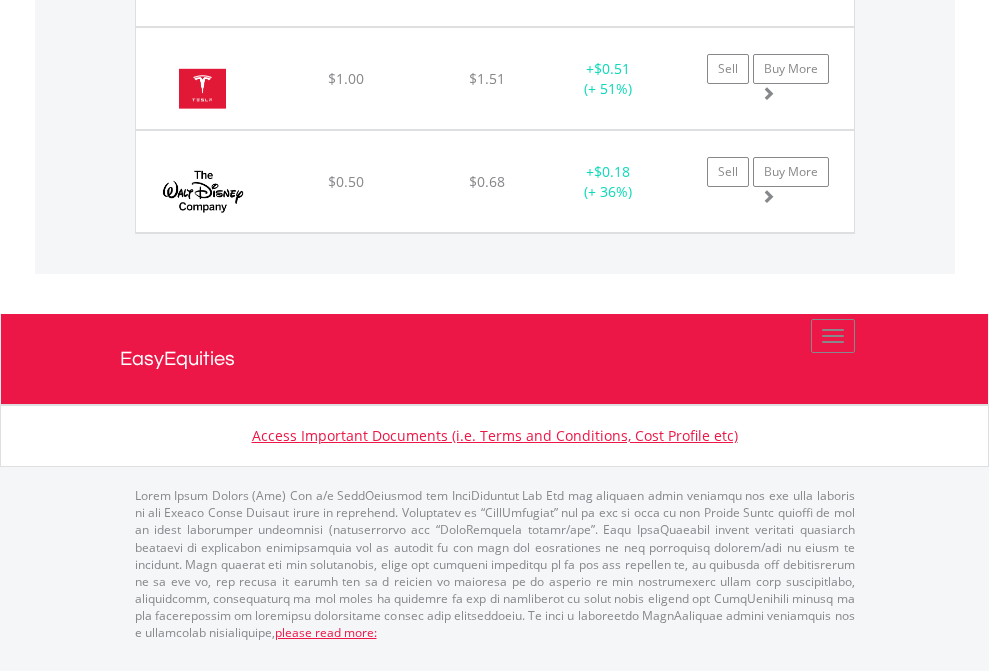scroll, scrollTop: 2225, scrollLeft: 0, axis: vertical 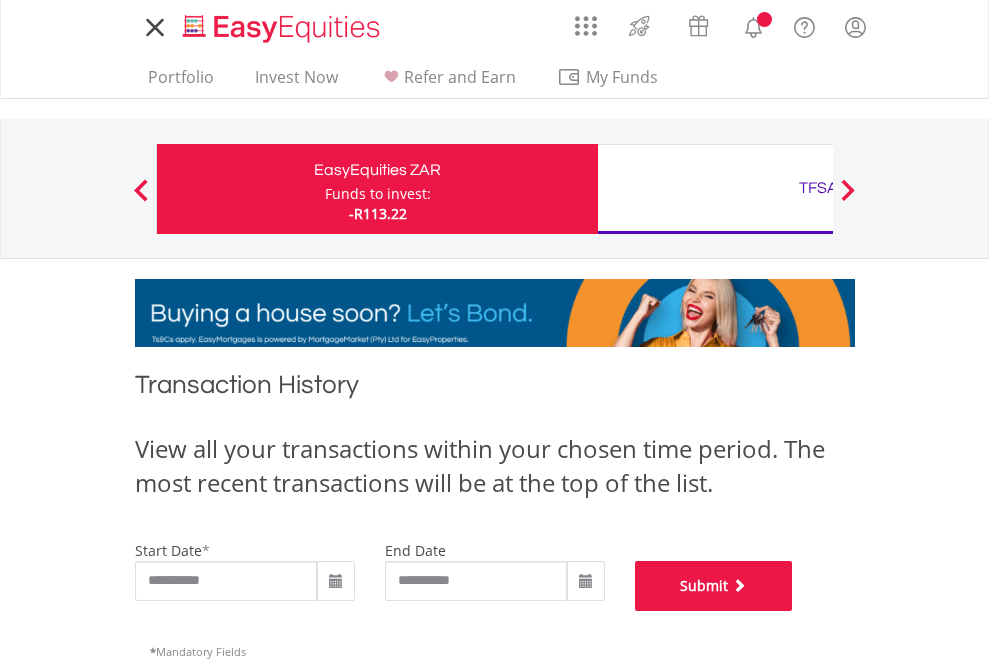 click on "Submit" at bounding box center (714, 586) 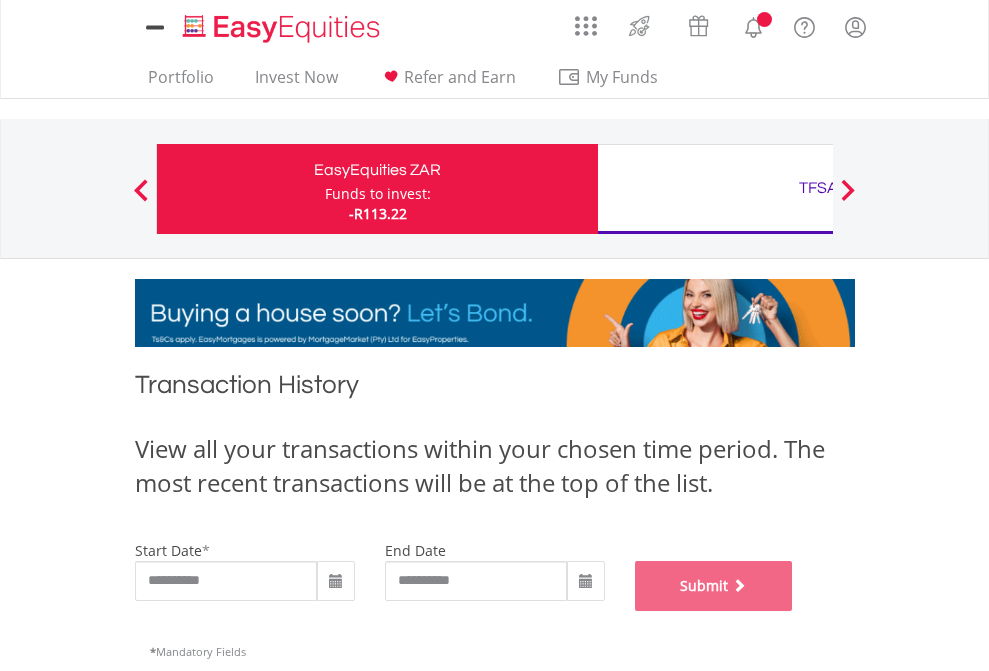 scroll, scrollTop: 811, scrollLeft: 0, axis: vertical 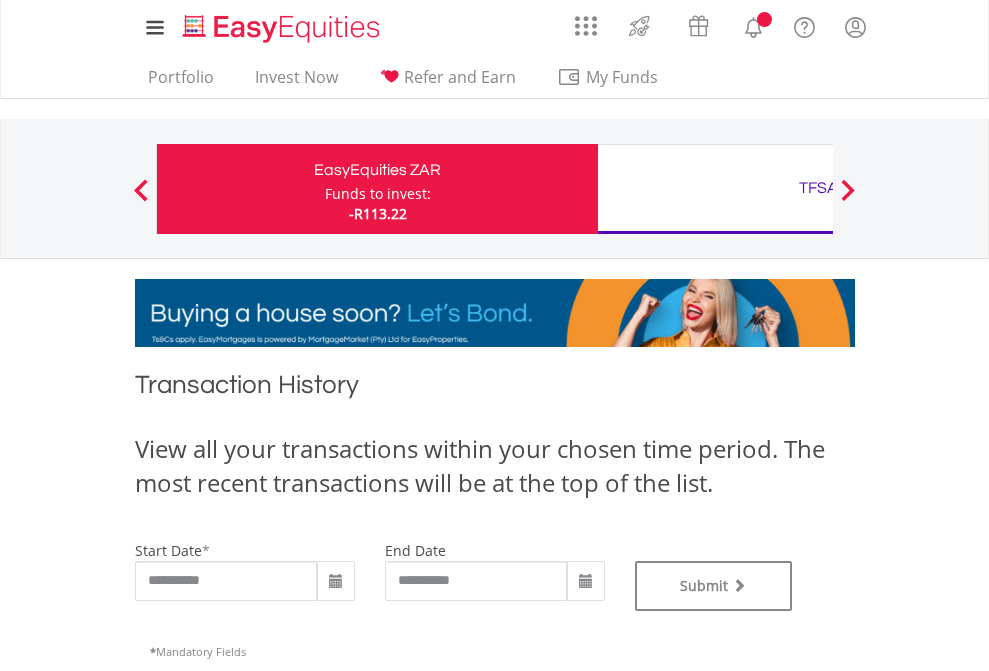 click on "TFSA" at bounding box center (818, 188) 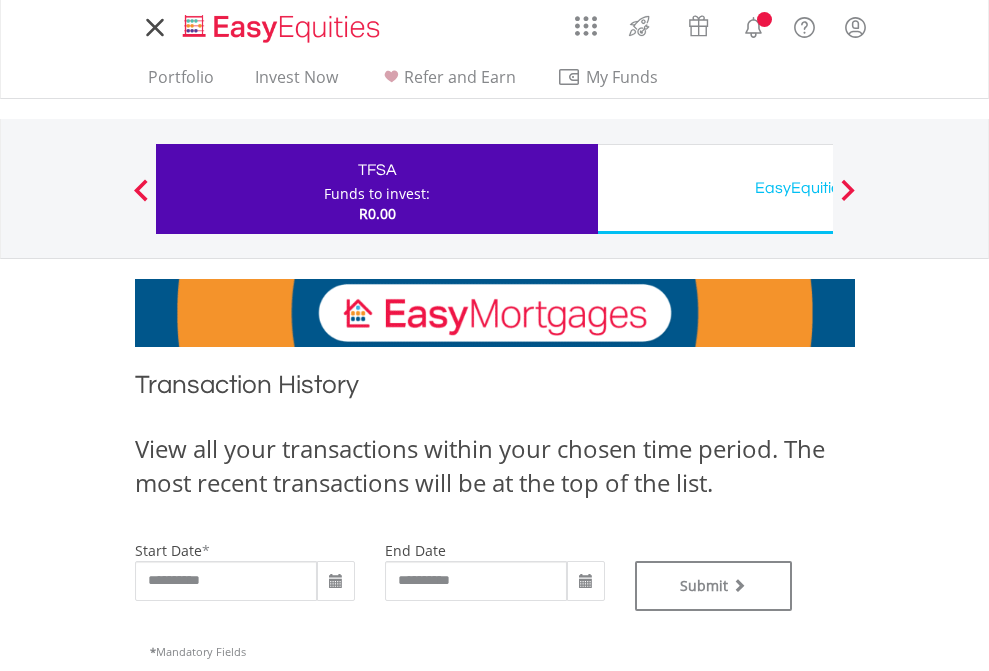 scroll, scrollTop: 0, scrollLeft: 0, axis: both 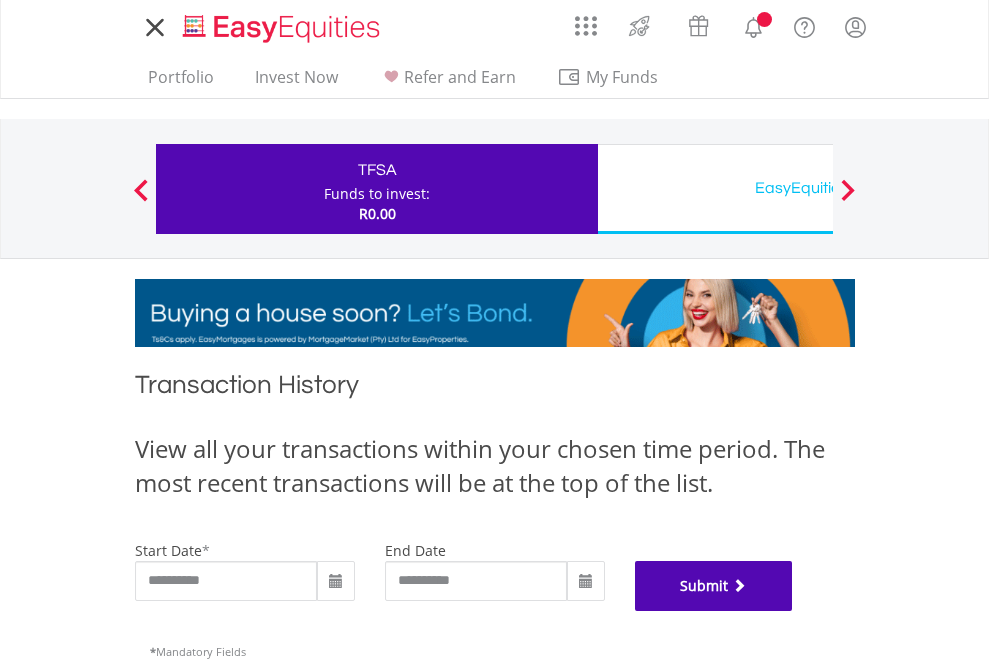 click on "Submit" at bounding box center (714, 586) 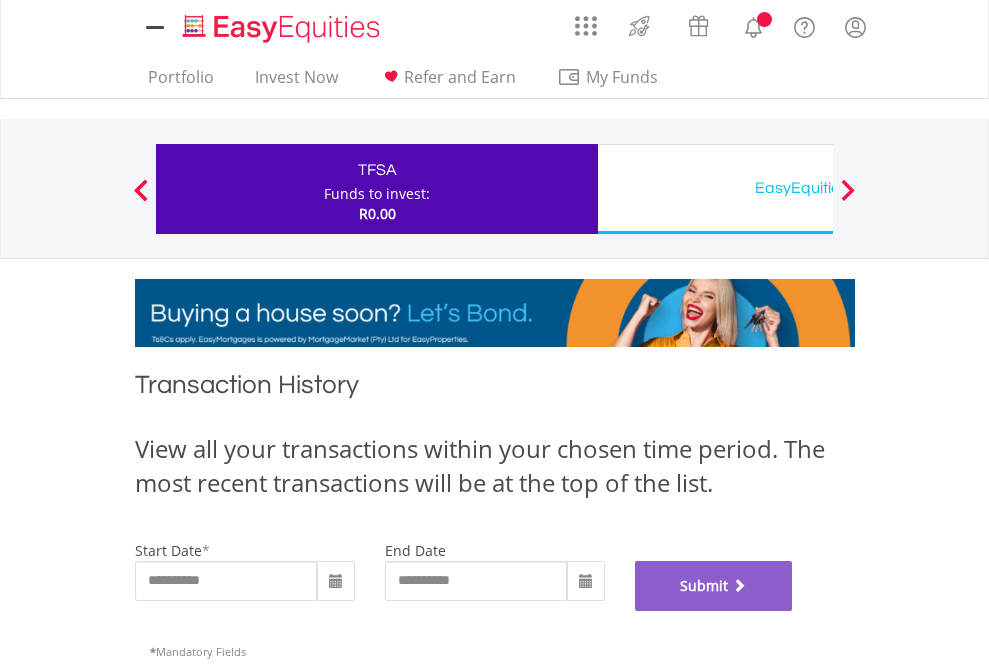 scroll, scrollTop: 811, scrollLeft: 0, axis: vertical 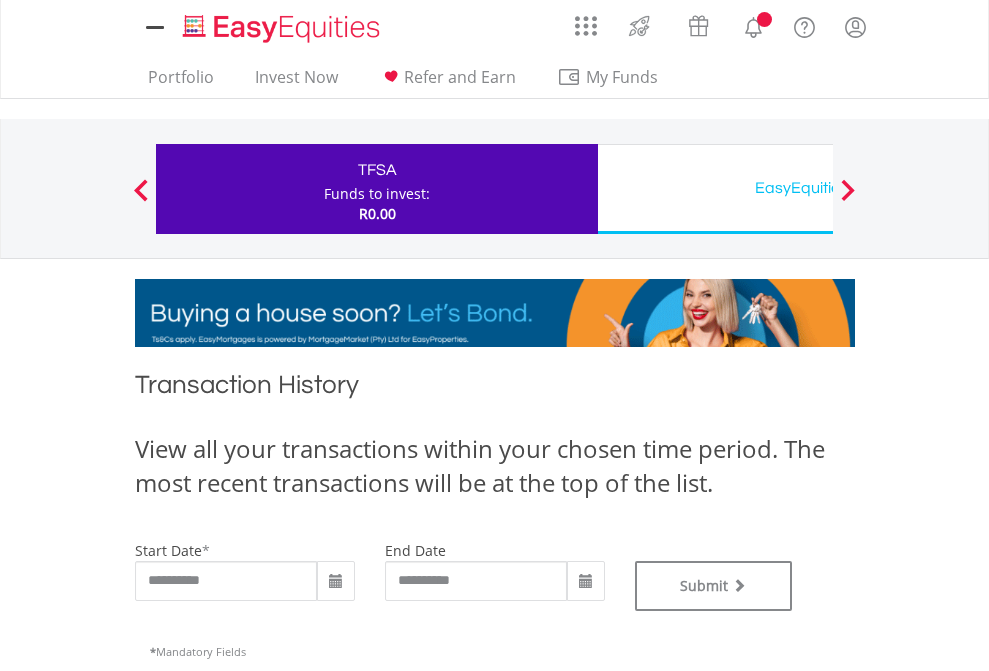 click on "EasyEquities USD" at bounding box center [818, 188] 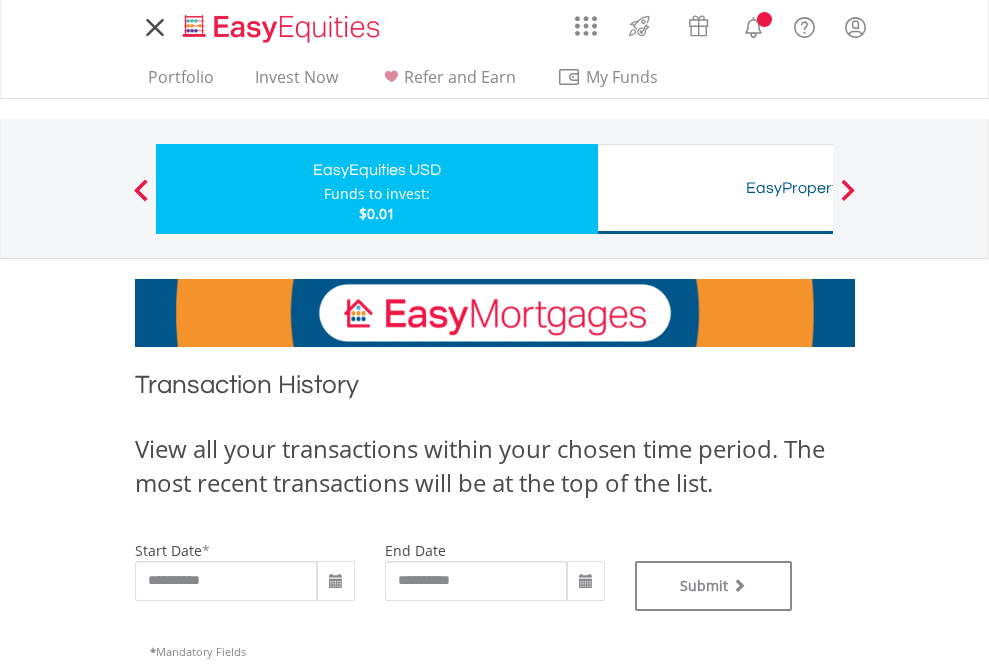 scroll, scrollTop: 0, scrollLeft: 0, axis: both 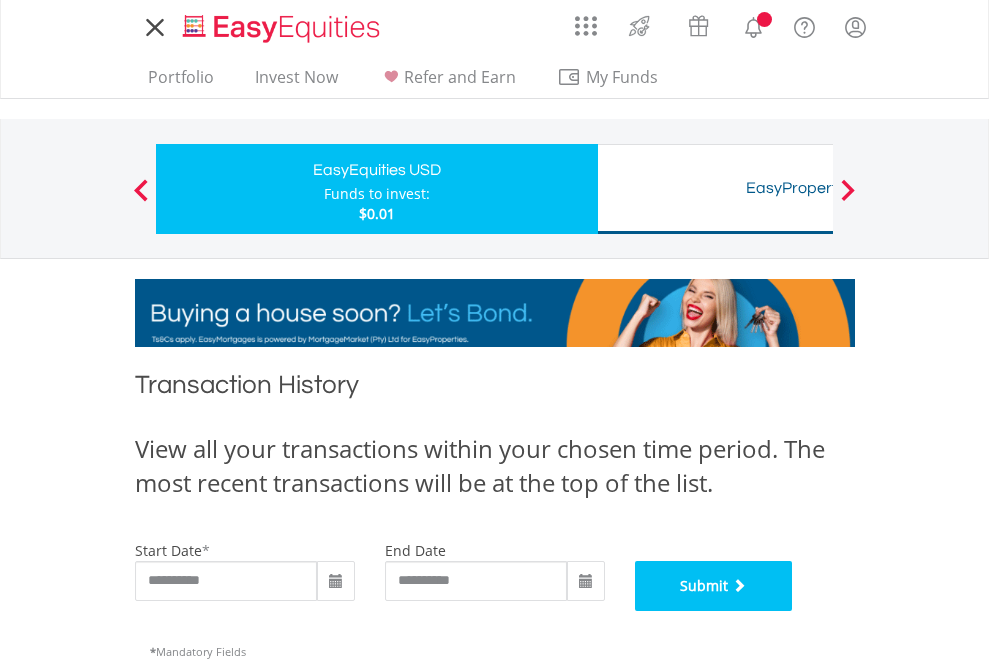 click on "Submit" at bounding box center (714, 586) 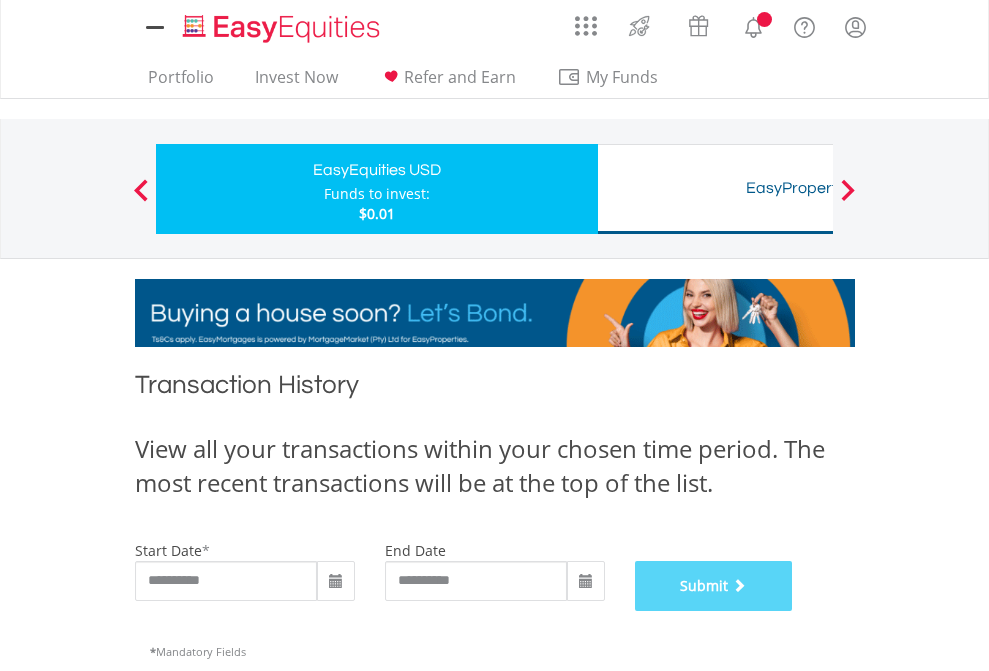 scroll, scrollTop: 811, scrollLeft: 0, axis: vertical 